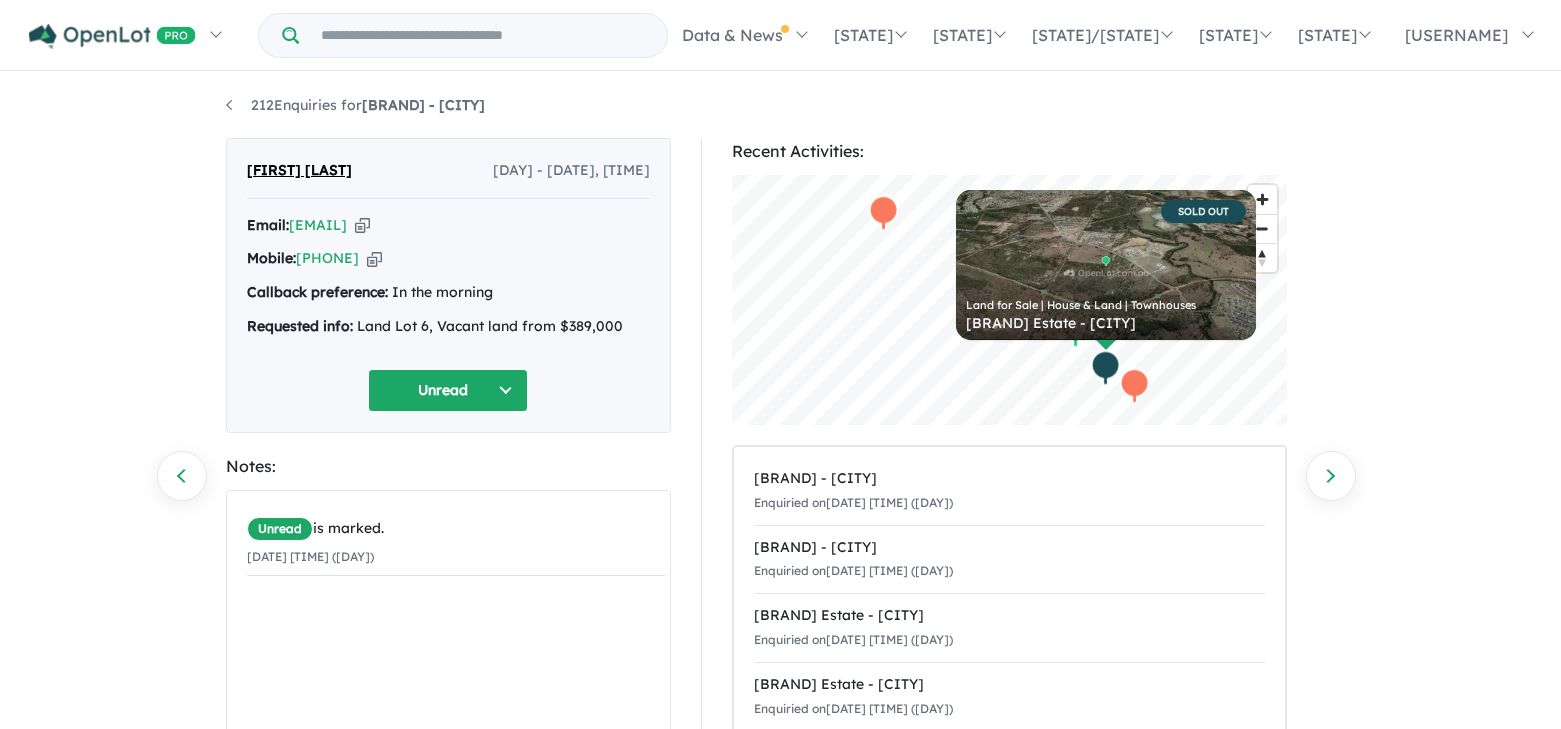 scroll, scrollTop: 0, scrollLeft: 0, axis: both 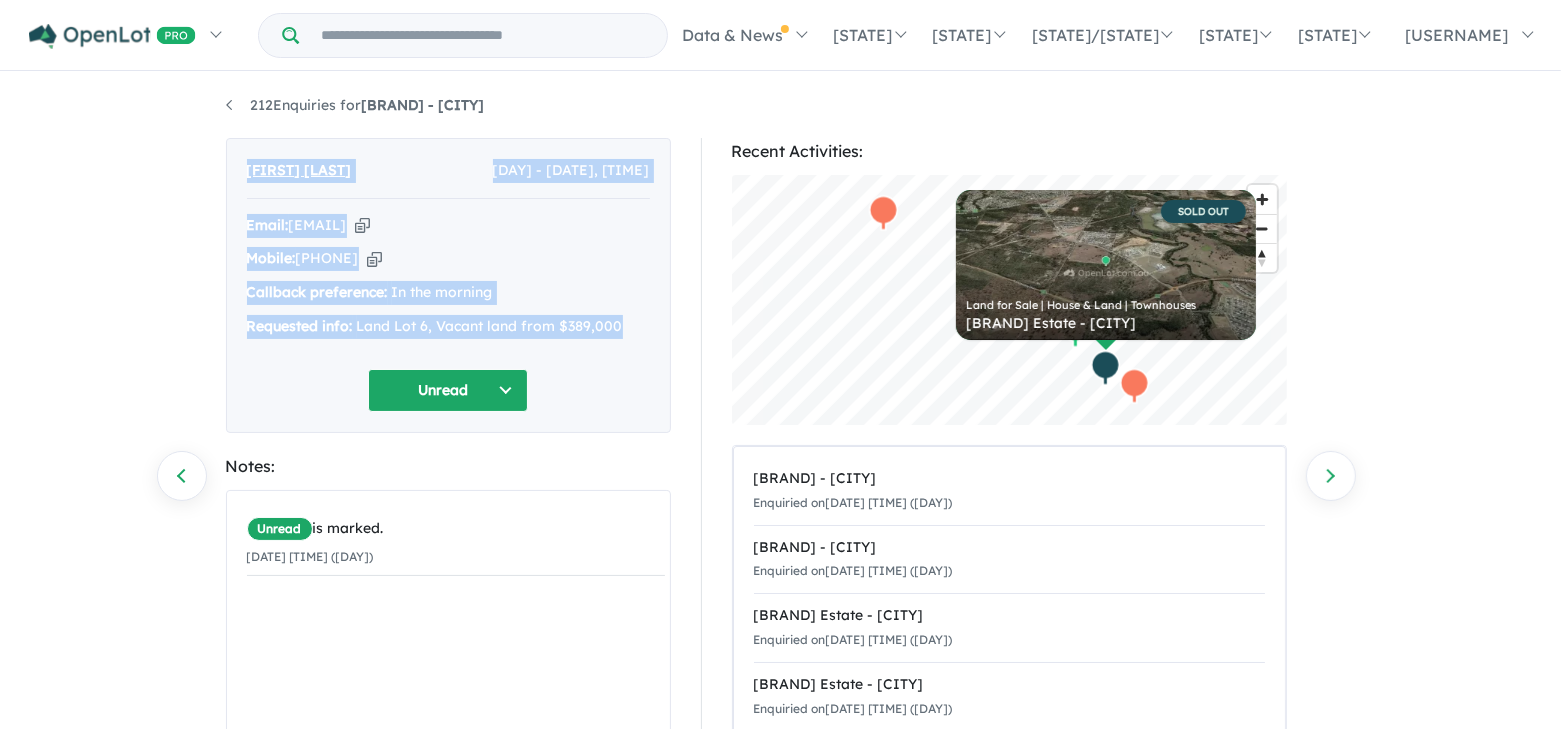 drag, startPoint x: 237, startPoint y: 169, endPoint x: 632, endPoint y: 335, distance: 428.46353 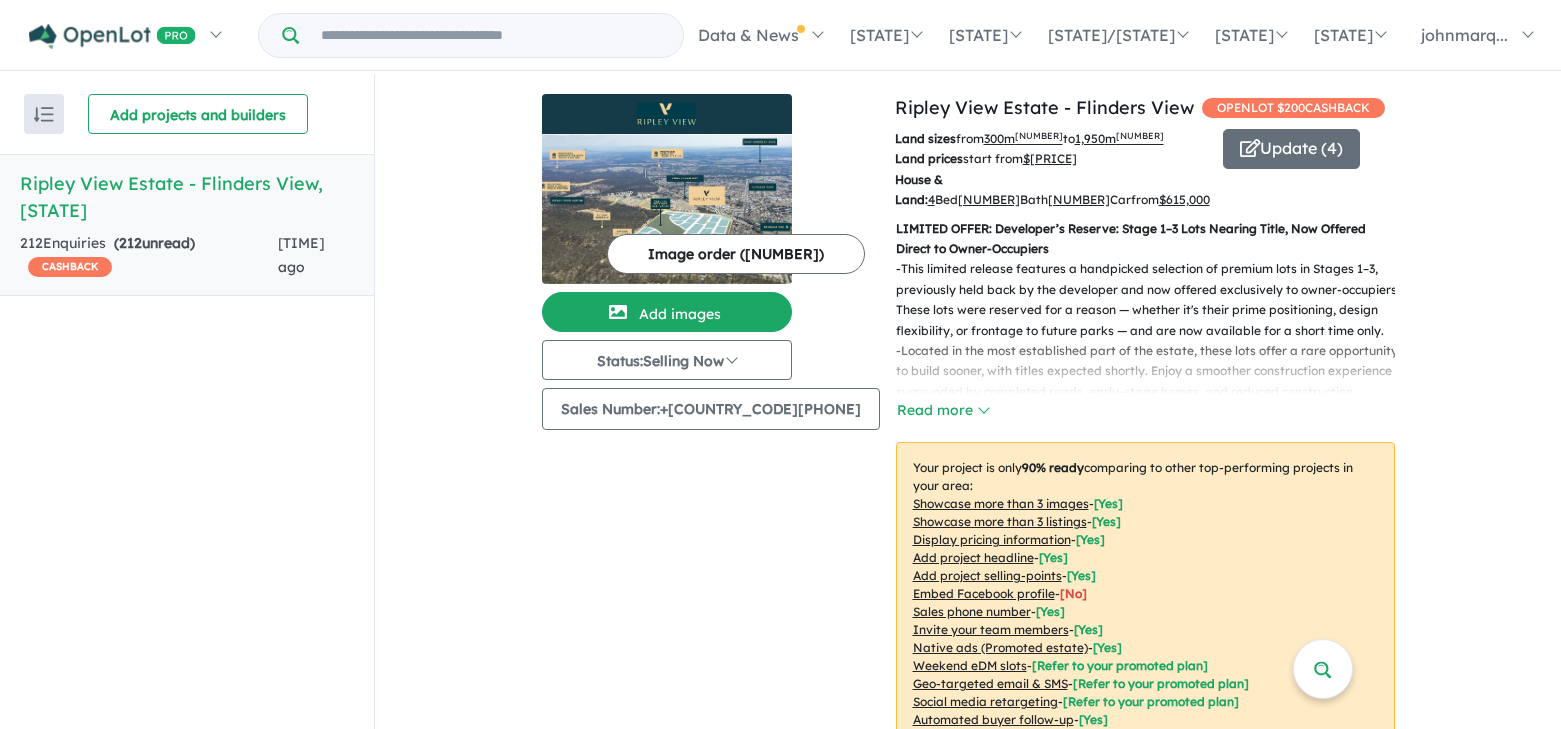 scroll, scrollTop: 0, scrollLeft: 0, axis: both 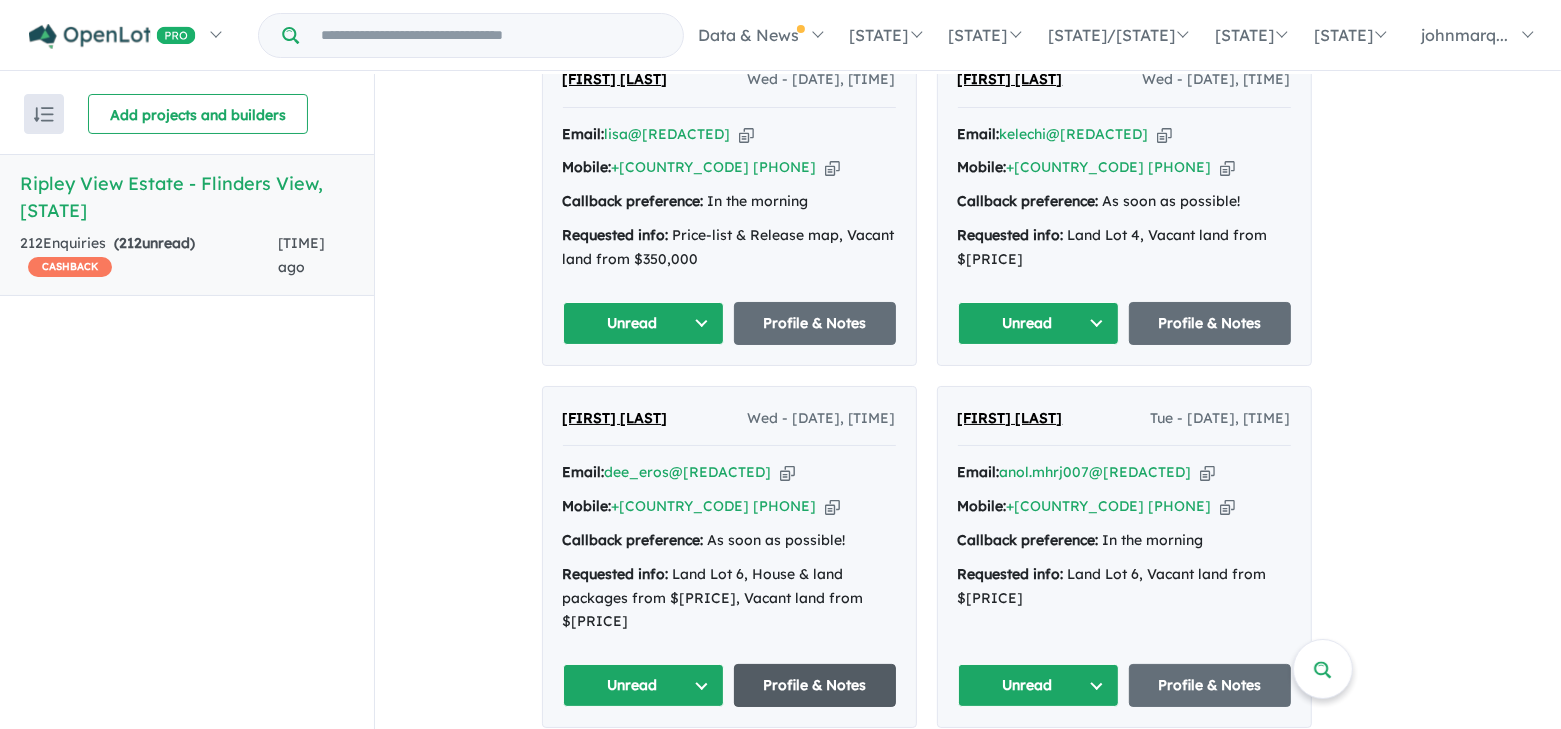 click on "Profile & Notes" at bounding box center [815, 685] 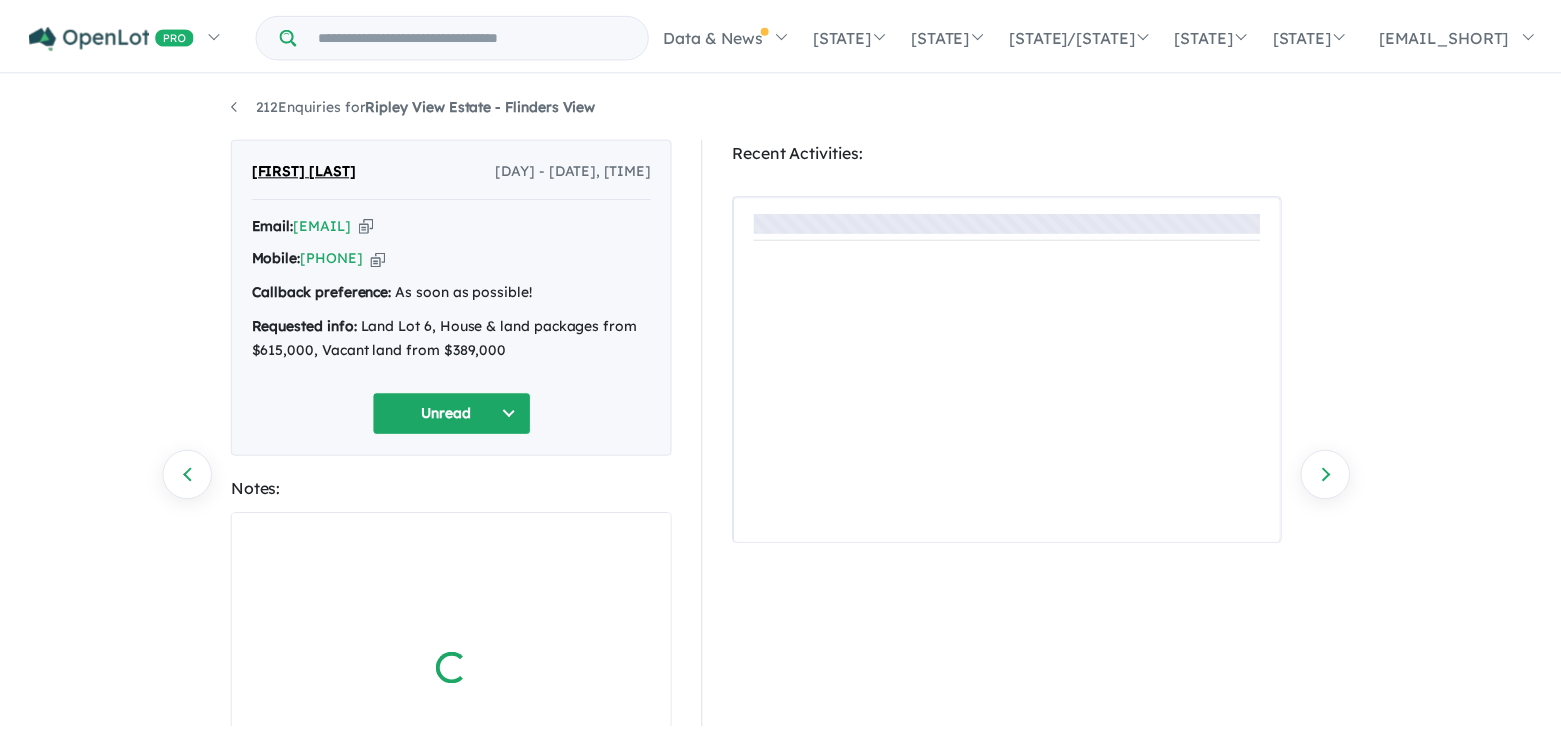 scroll, scrollTop: 0, scrollLeft: 0, axis: both 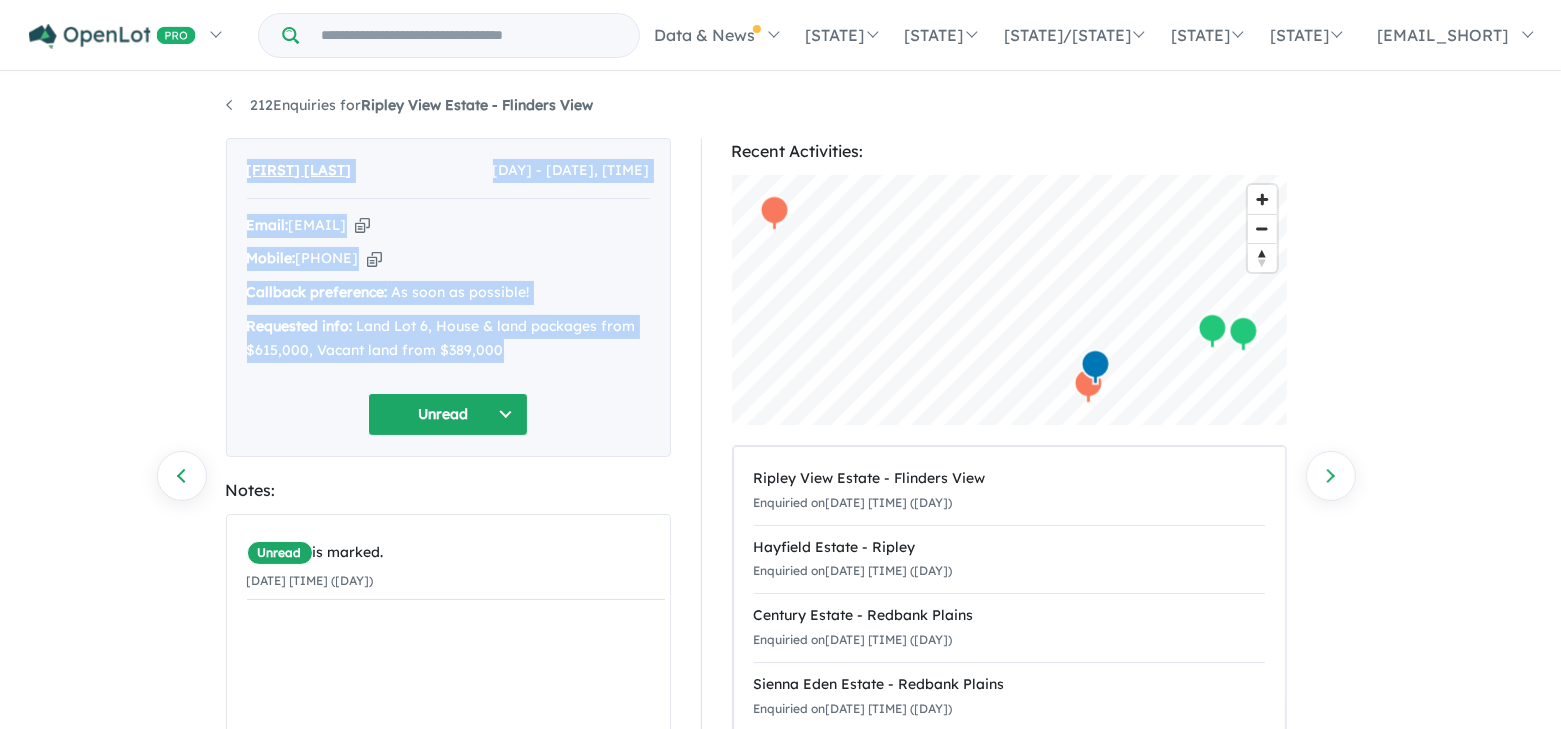 drag, startPoint x: 246, startPoint y: 168, endPoint x: 510, endPoint y: 355, distance: 323.5197 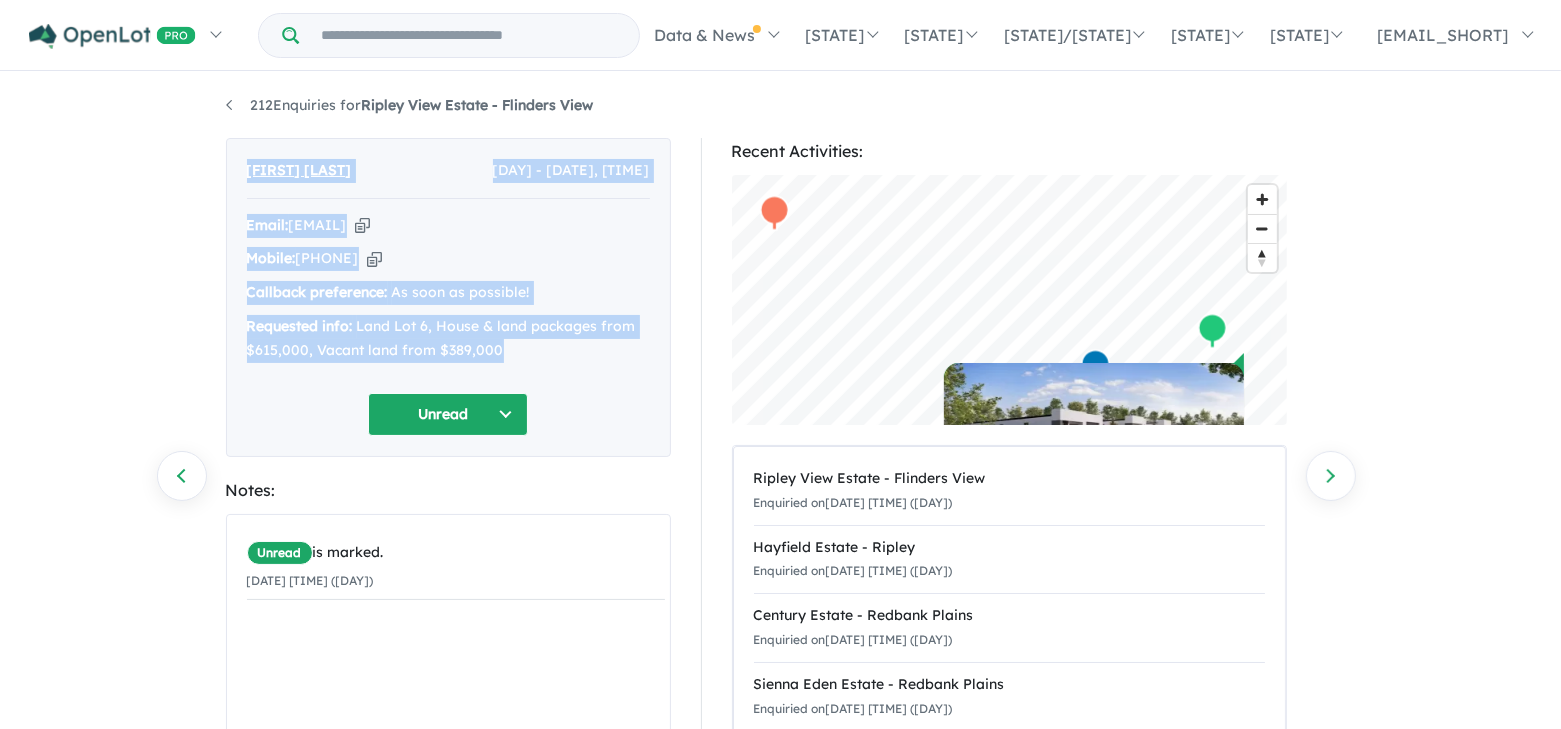scroll, scrollTop: 0, scrollLeft: 0, axis: both 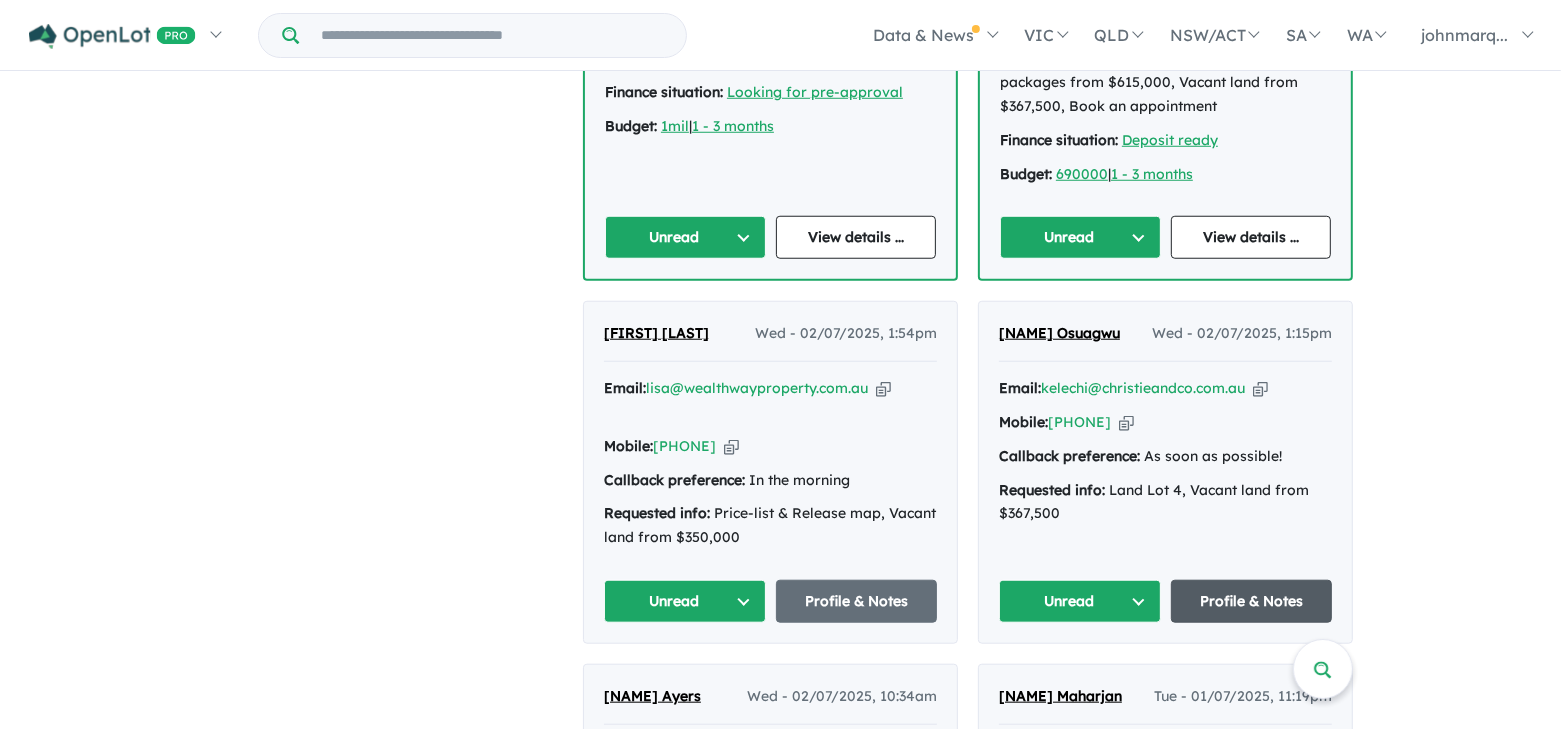 click on "Profile & Notes" at bounding box center [1252, 601] 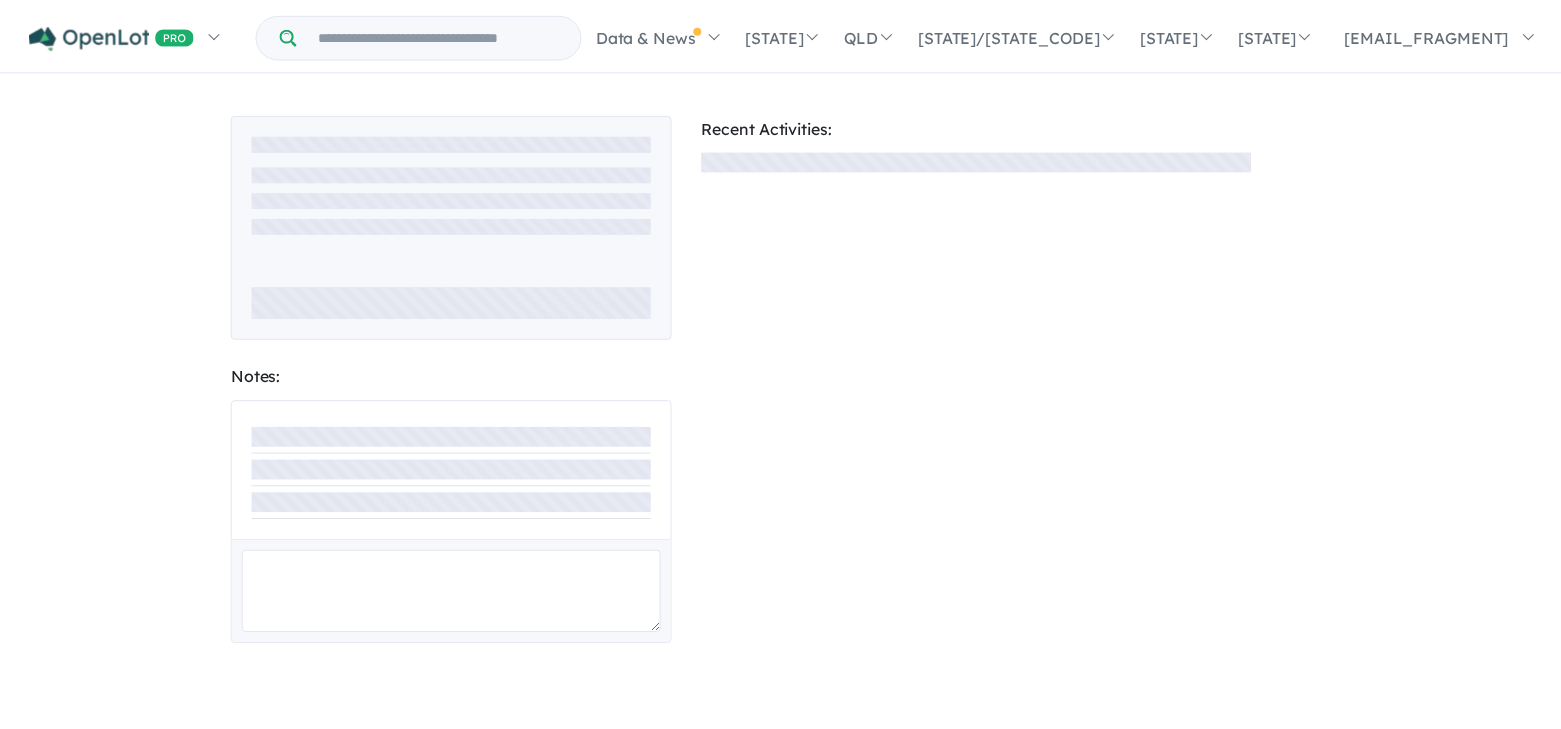 scroll, scrollTop: 0, scrollLeft: 0, axis: both 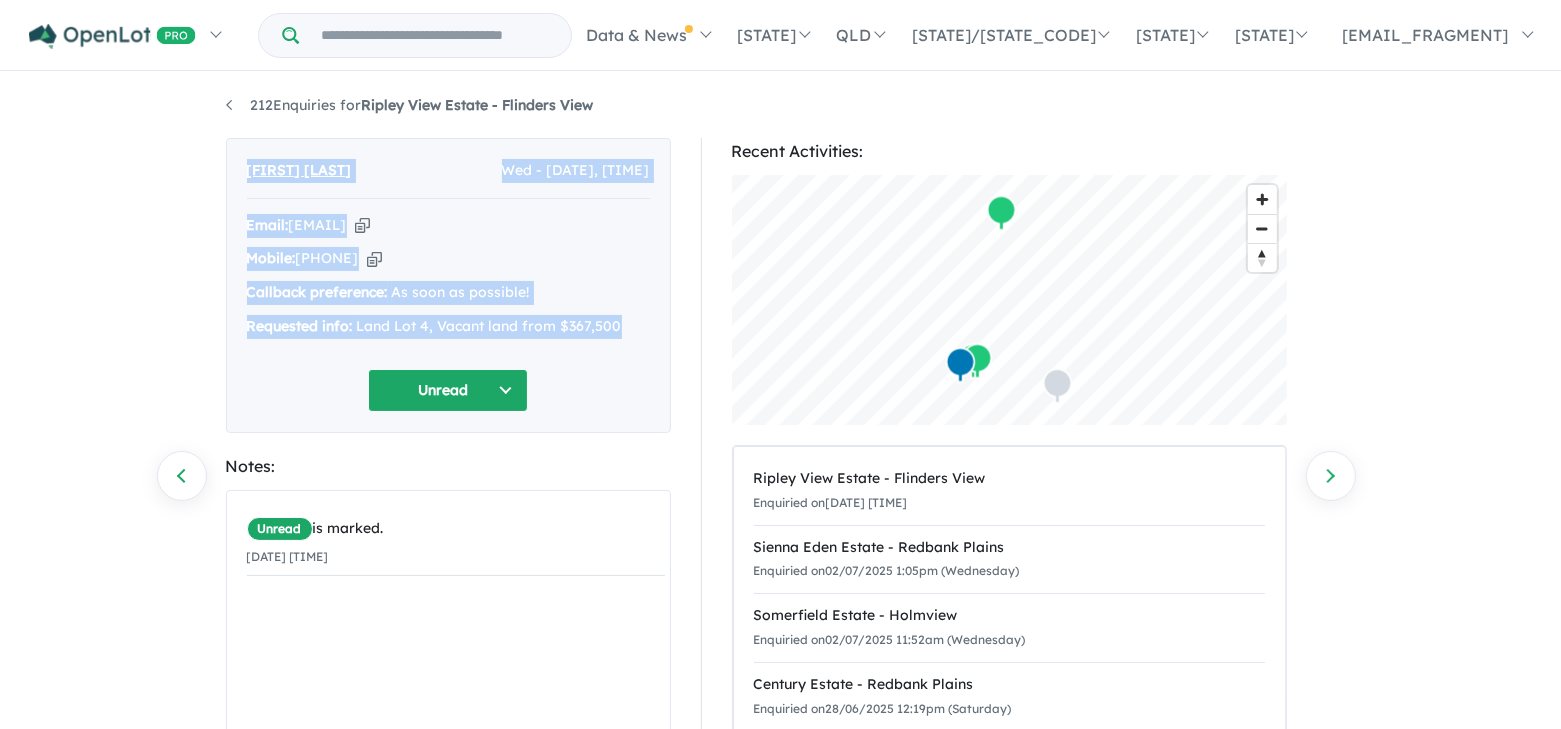 drag, startPoint x: 249, startPoint y: 167, endPoint x: 637, endPoint y: 329, distance: 420.46164 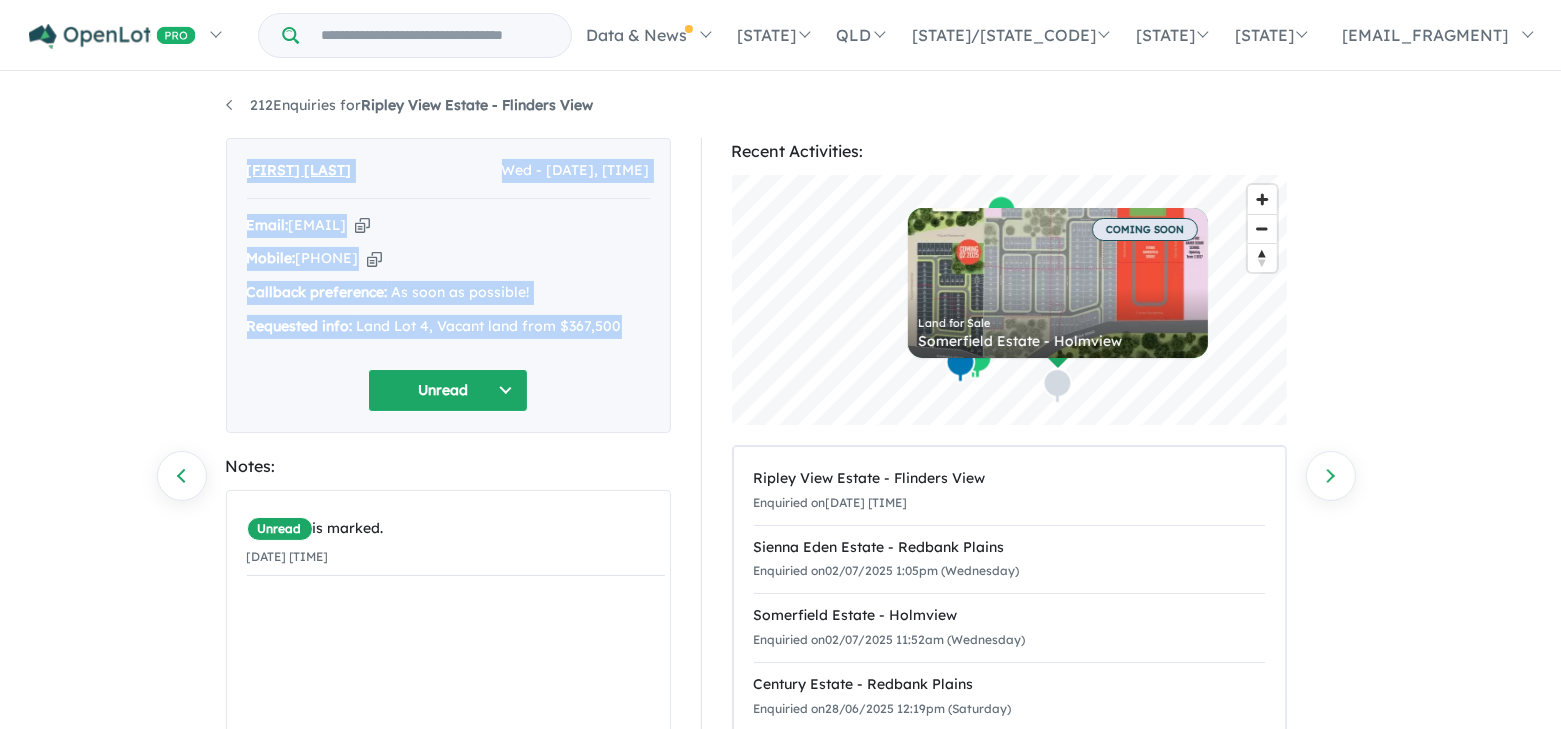 click at bounding box center [362, 225] 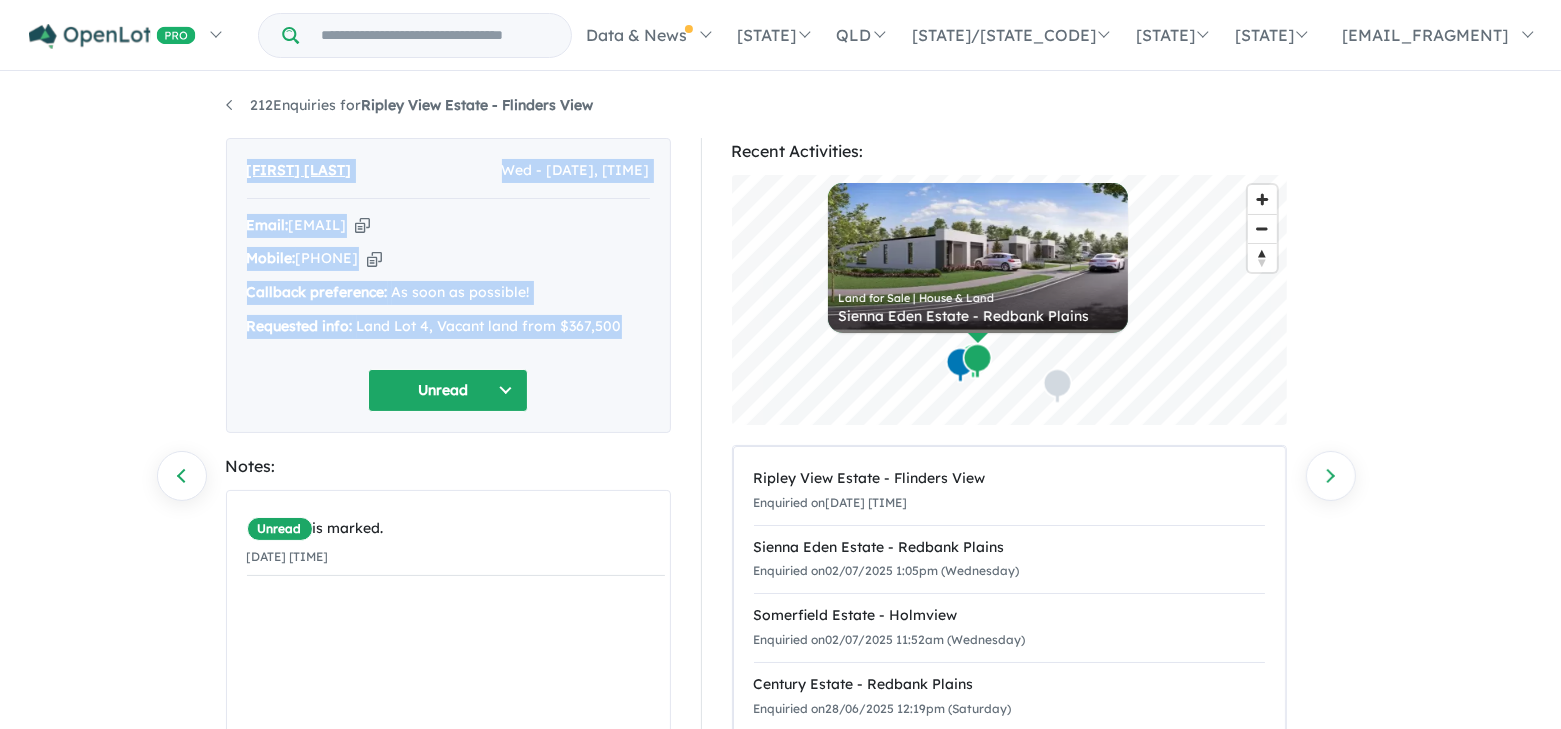 click at bounding box center (362, 225) 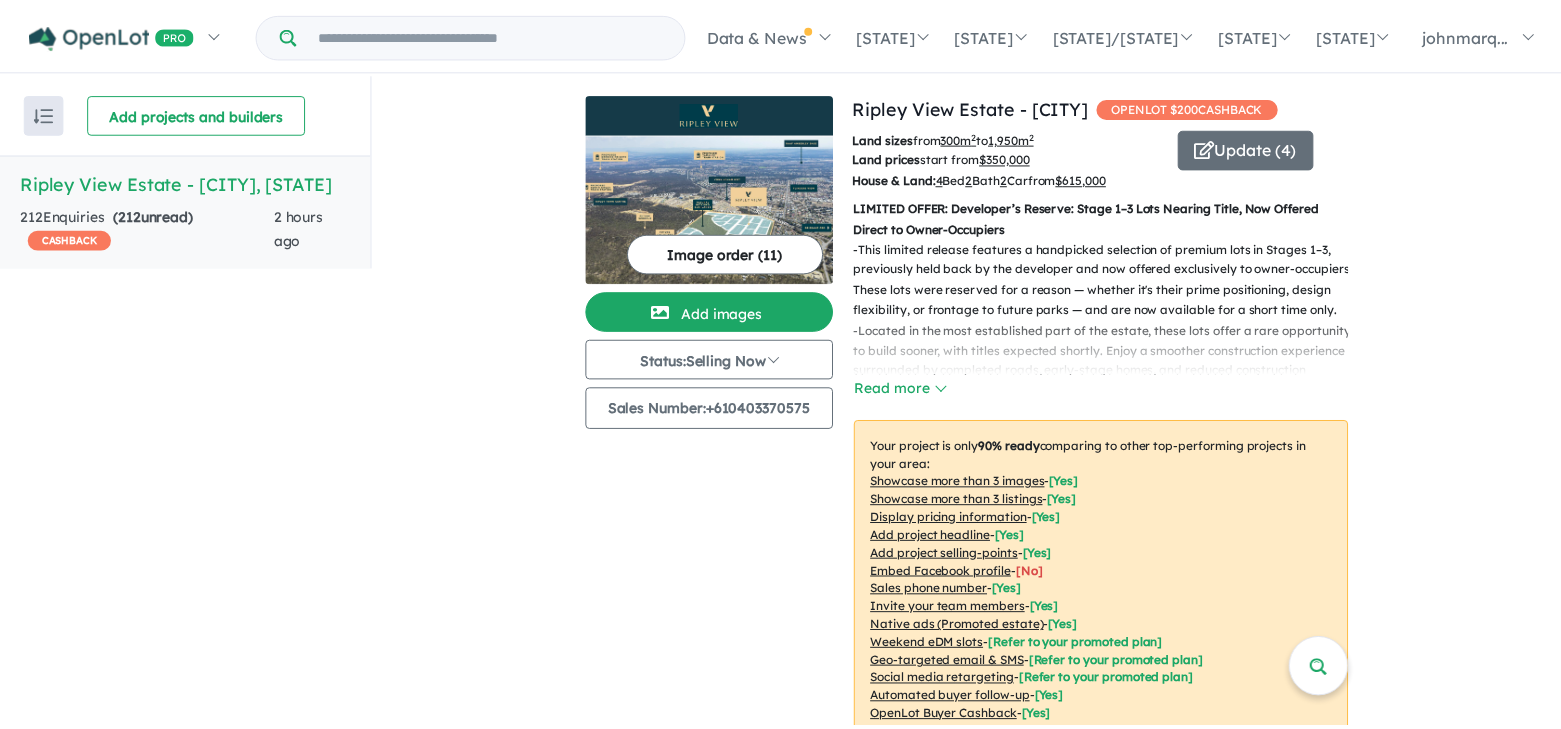 scroll, scrollTop: 0, scrollLeft: 0, axis: both 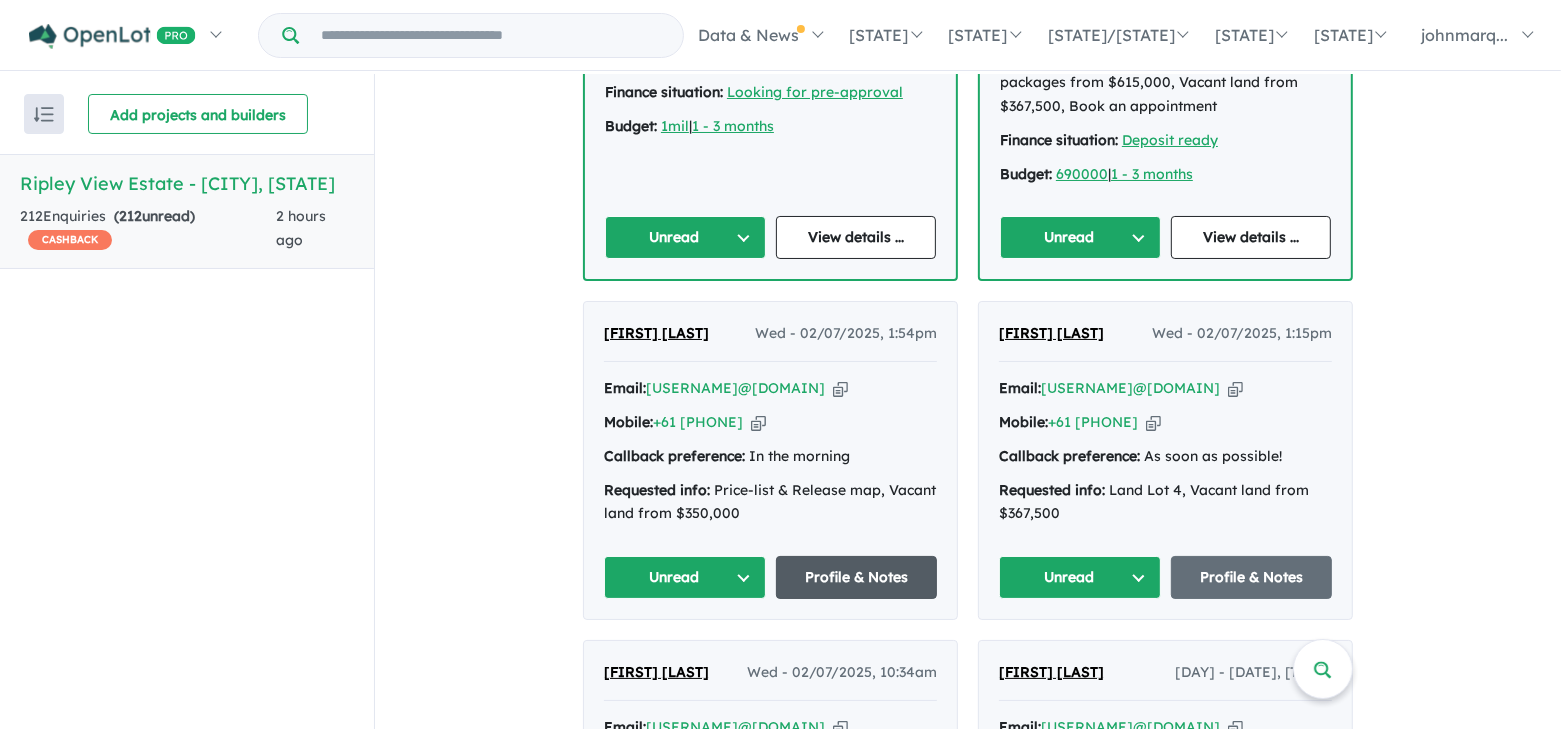 click on "Profile & Notes" at bounding box center (857, 577) 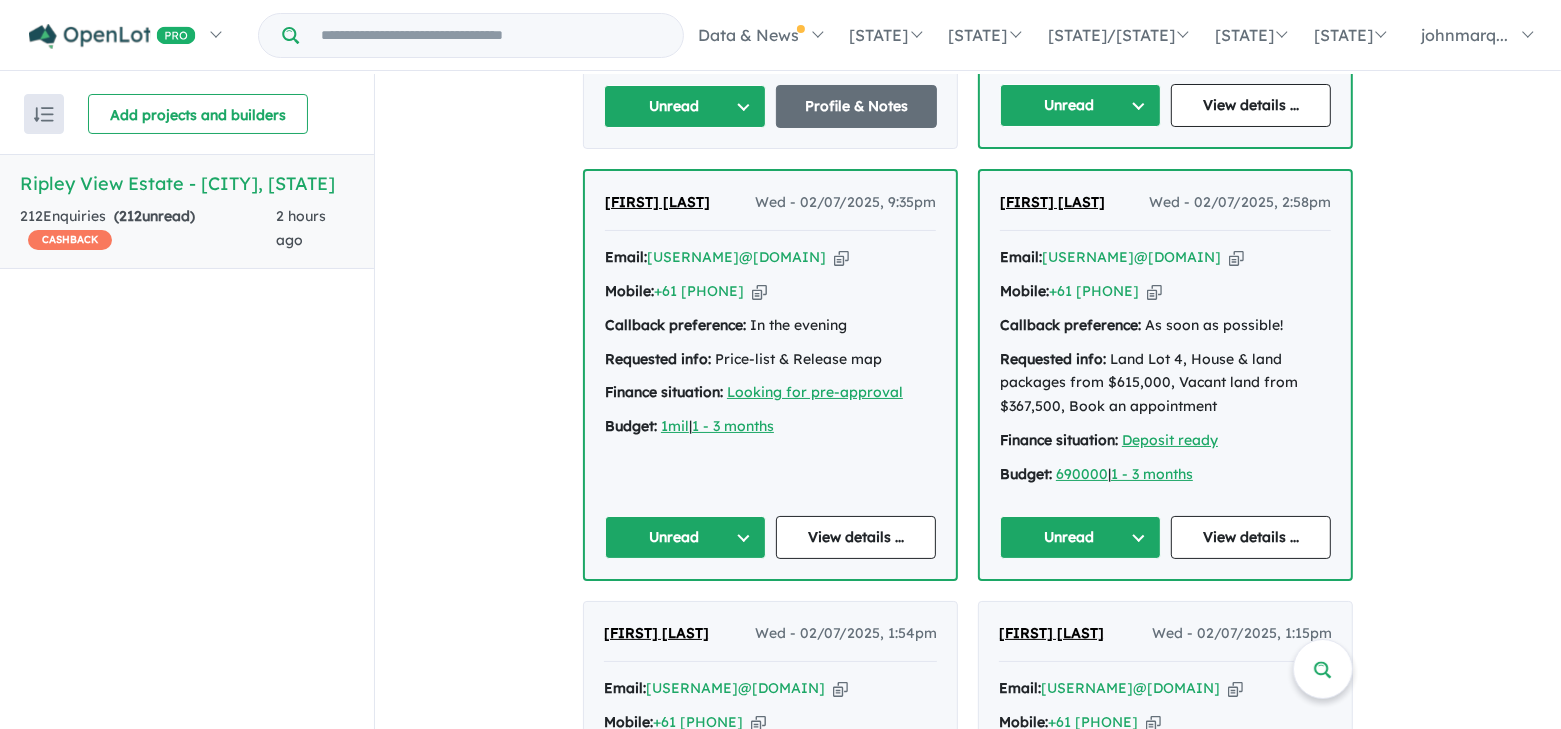 scroll, scrollTop: 1100, scrollLeft: 0, axis: vertical 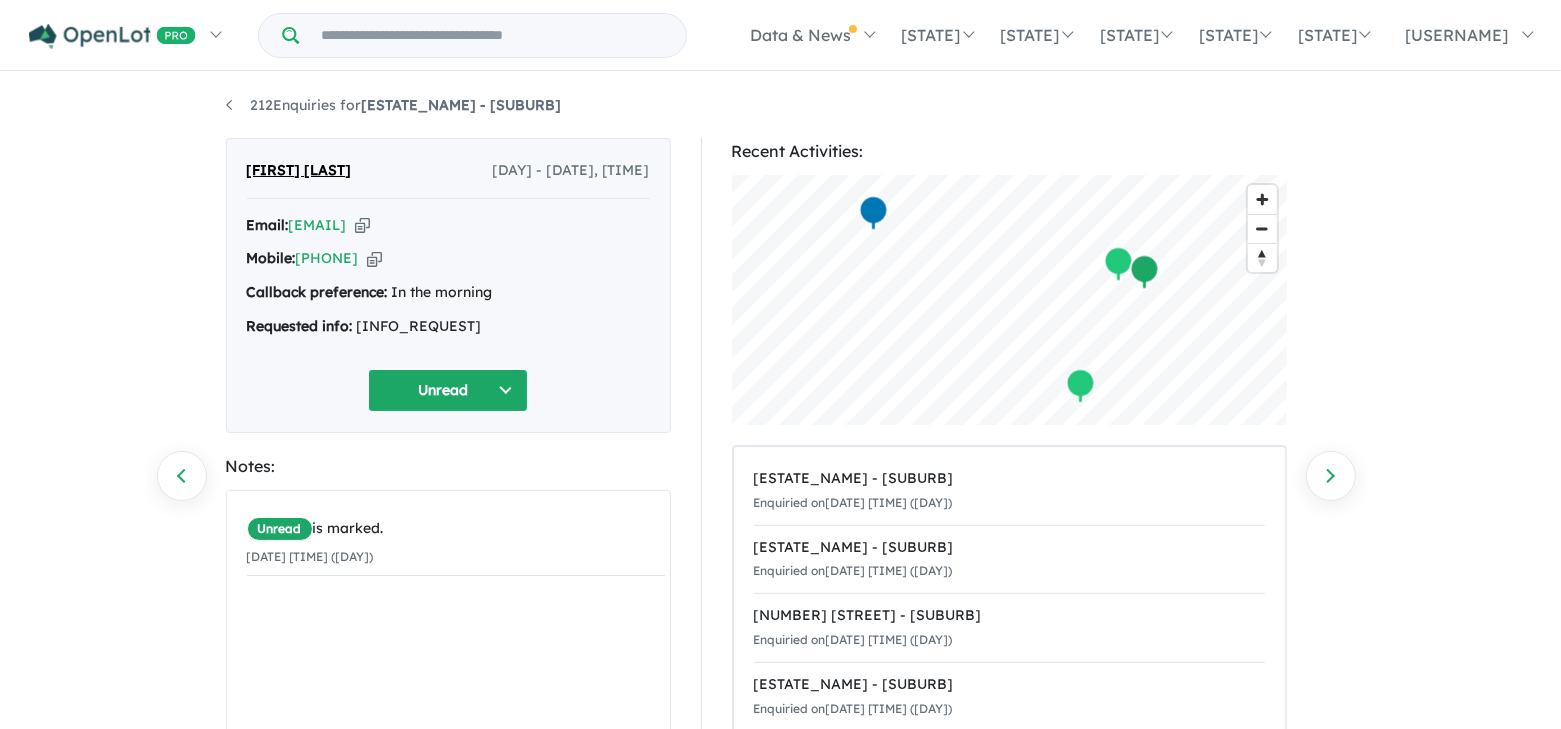 drag, startPoint x: 229, startPoint y: 169, endPoint x: 451, endPoint y: 346, distance: 283.9243 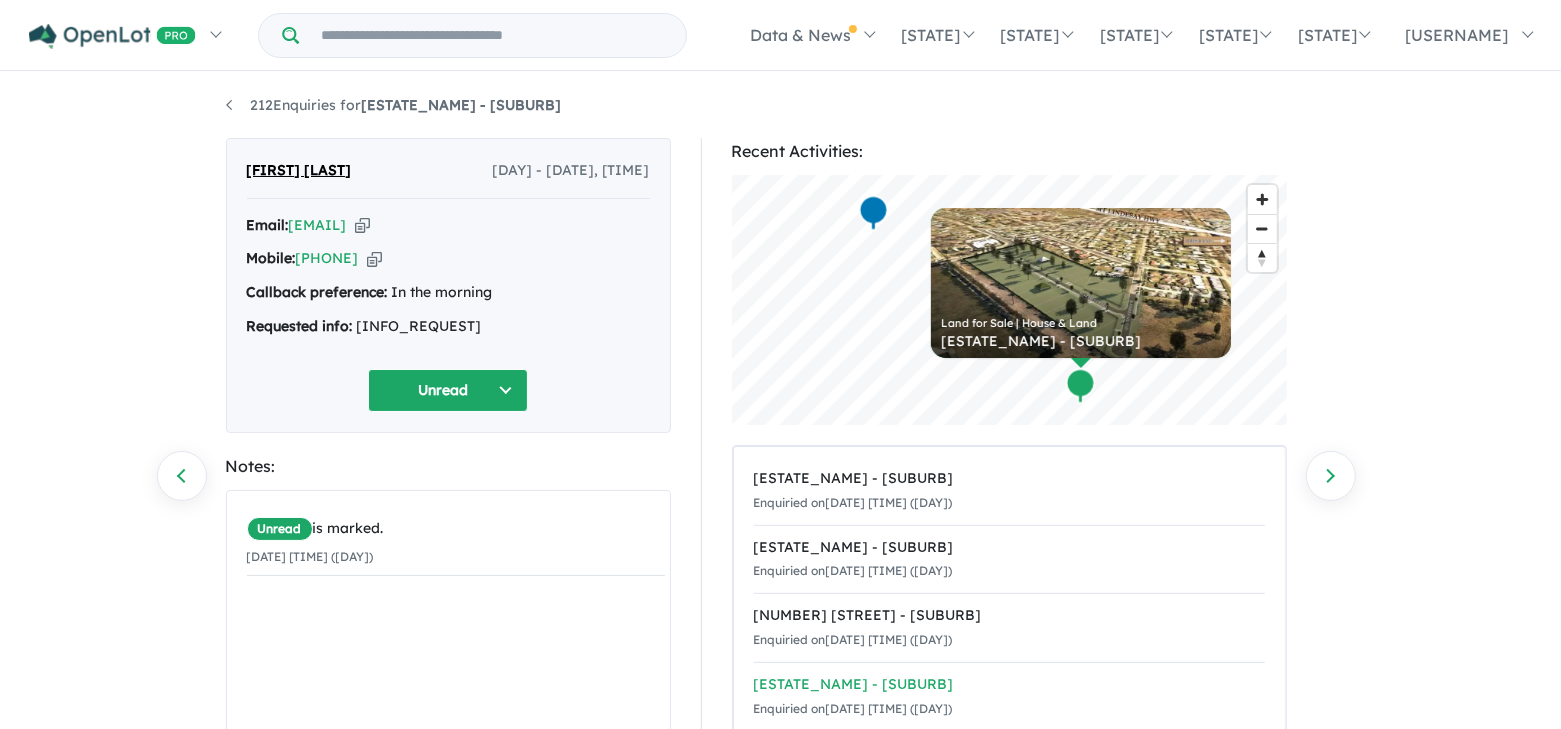 scroll, scrollTop: 0, scrollLeft: 0, axis: both 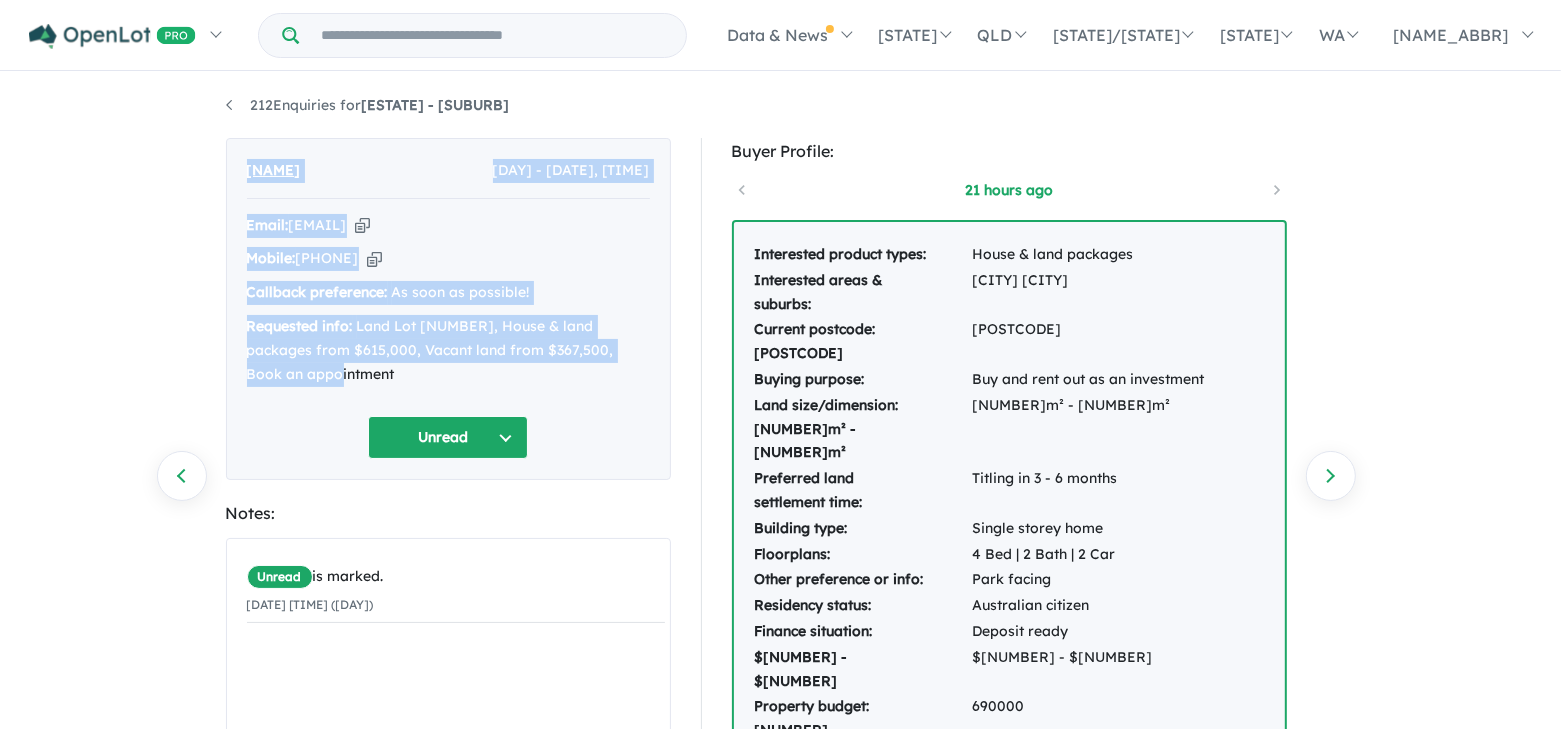 drag, startPoint x: 242, startPoint y: 168, endPoint x: 652, endPoint y: 355, distance: 450.63177 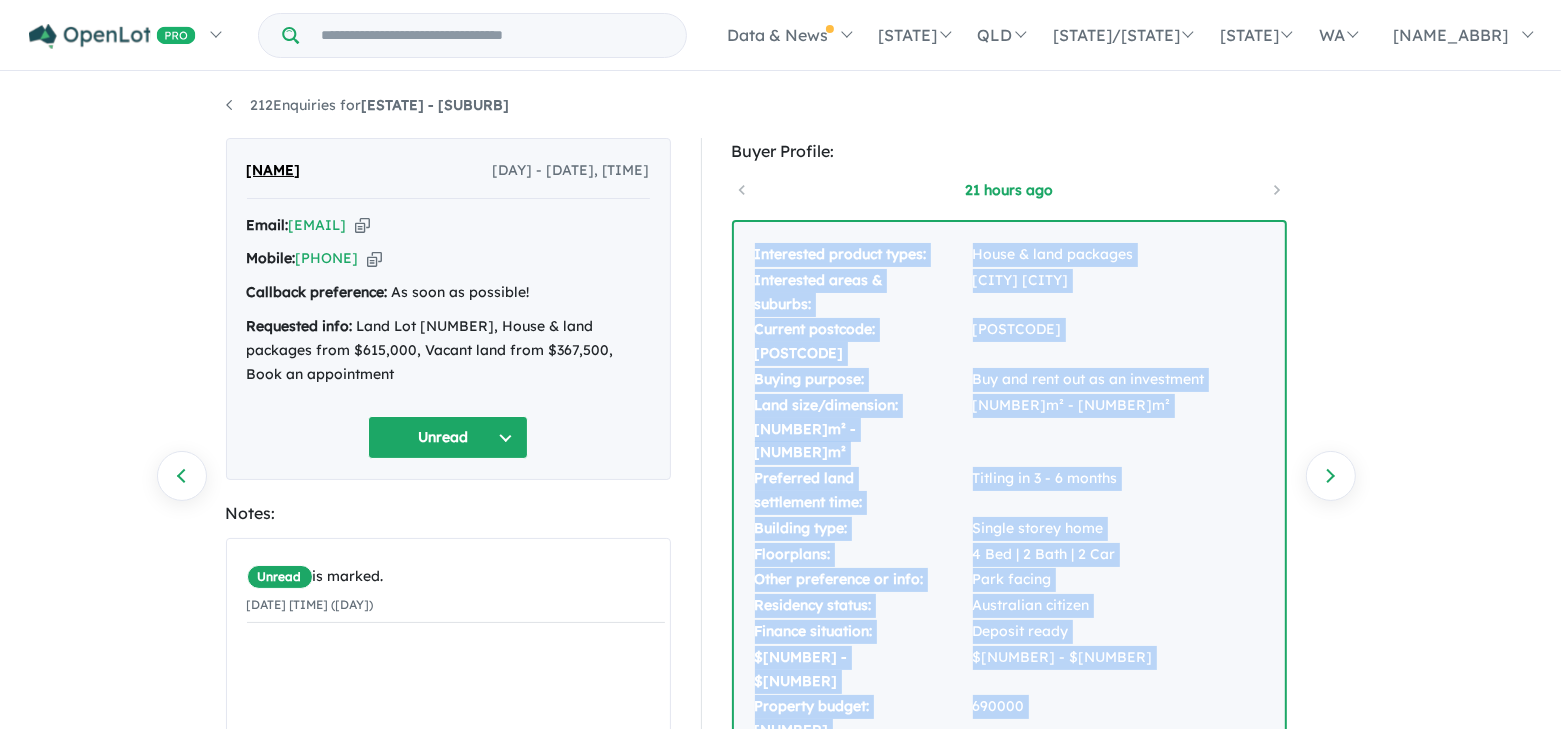 drag, startPoint x: 749, startPoint y: 250, endPoint x: 1098, endPoint y: 638, distance: 521.8668 